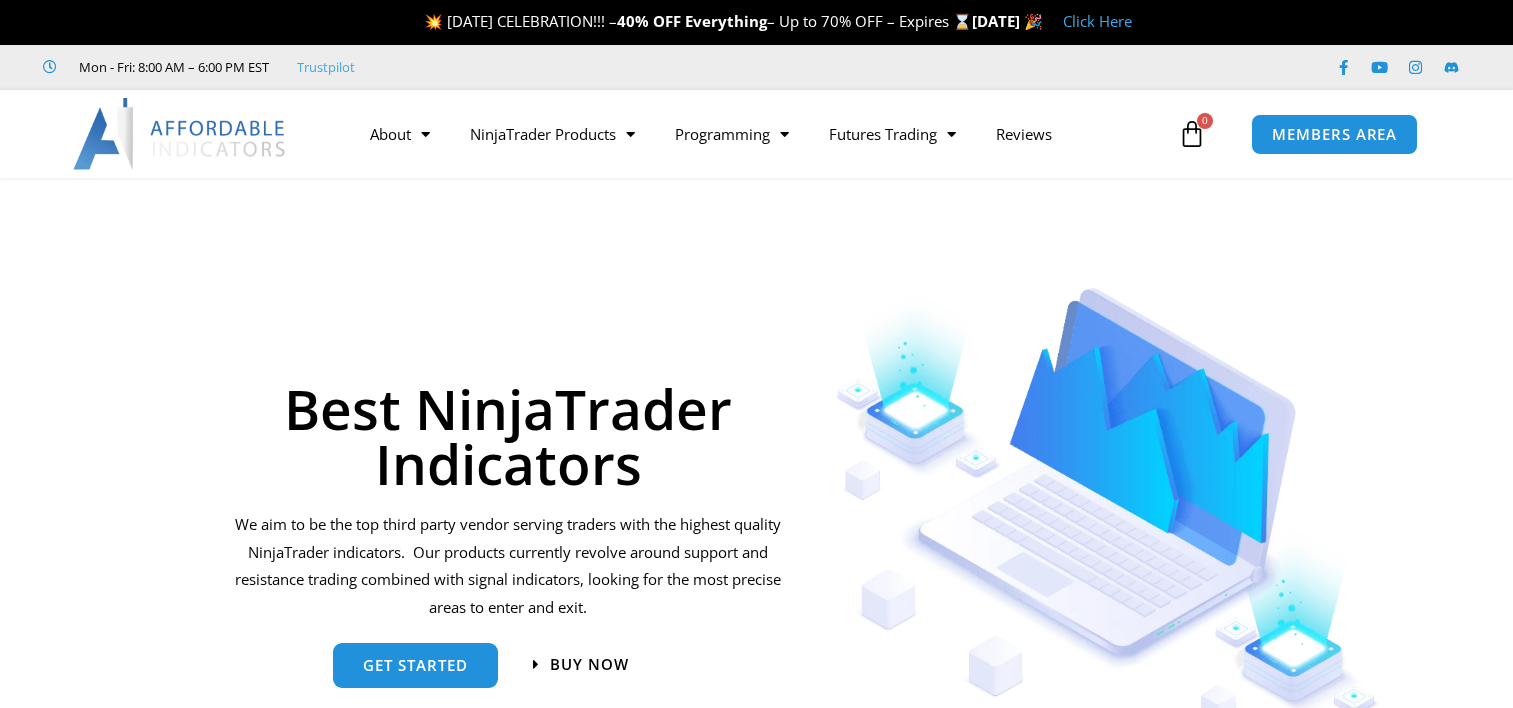 scroll, scrollTop: 0, scrollLeft: 0, axis: both 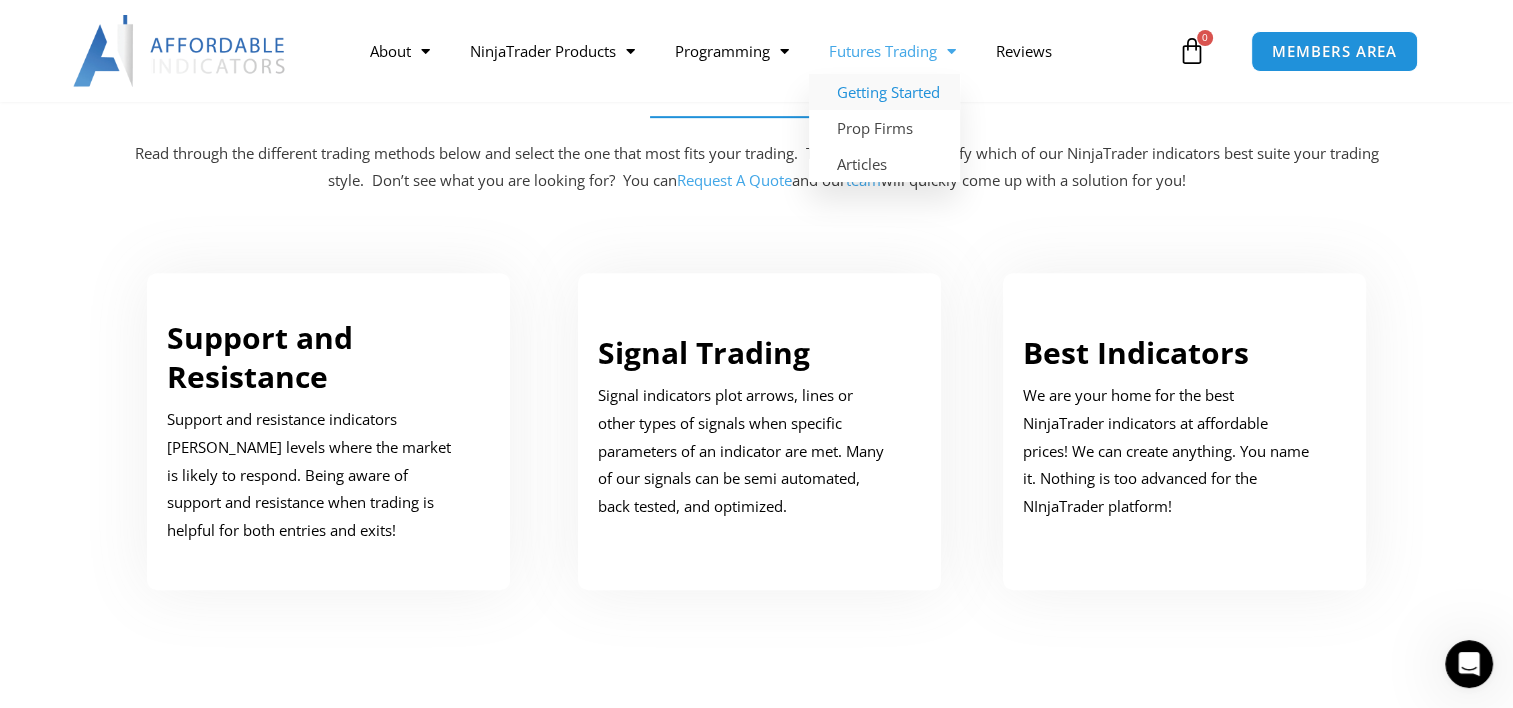 click on "Getting Started" 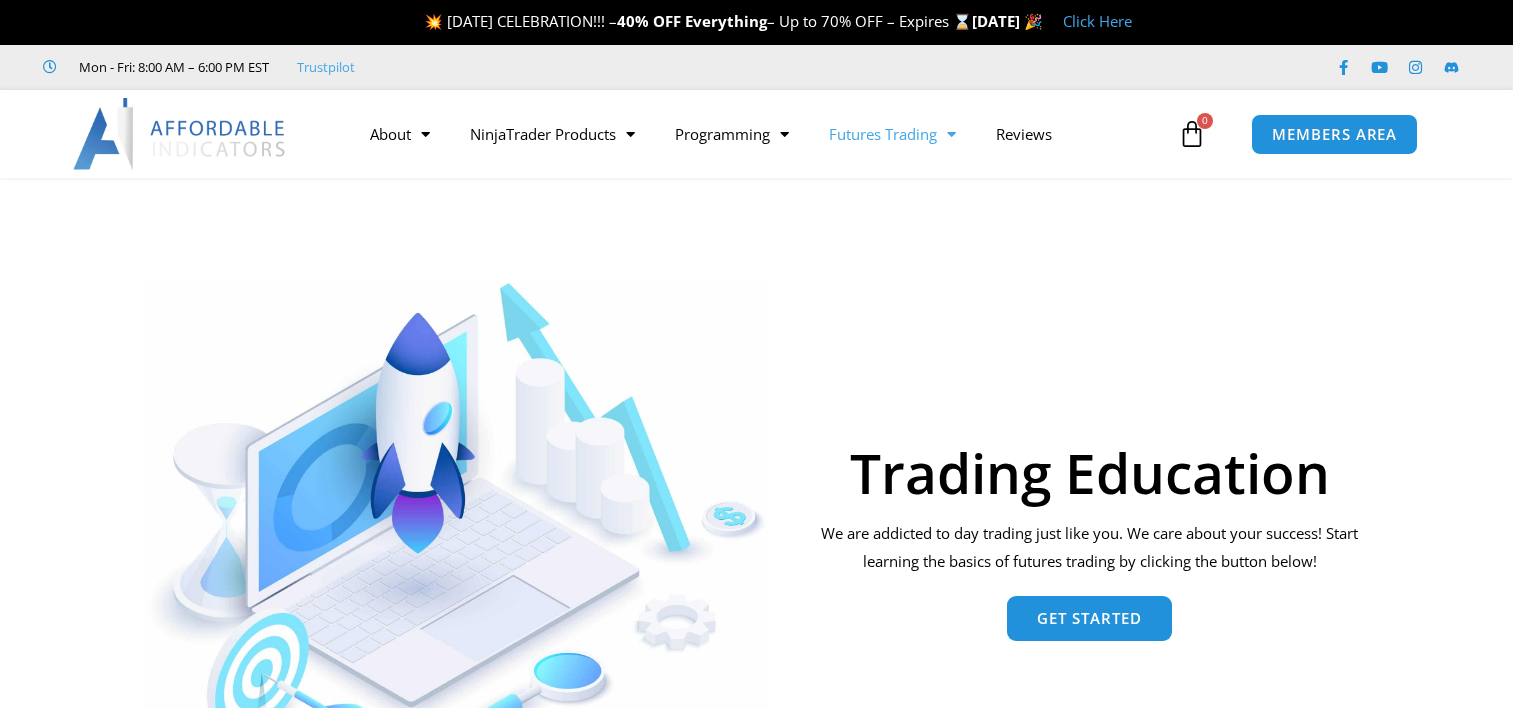 scroll, scrollTop: 0, scrollLeft: 0, axis: both 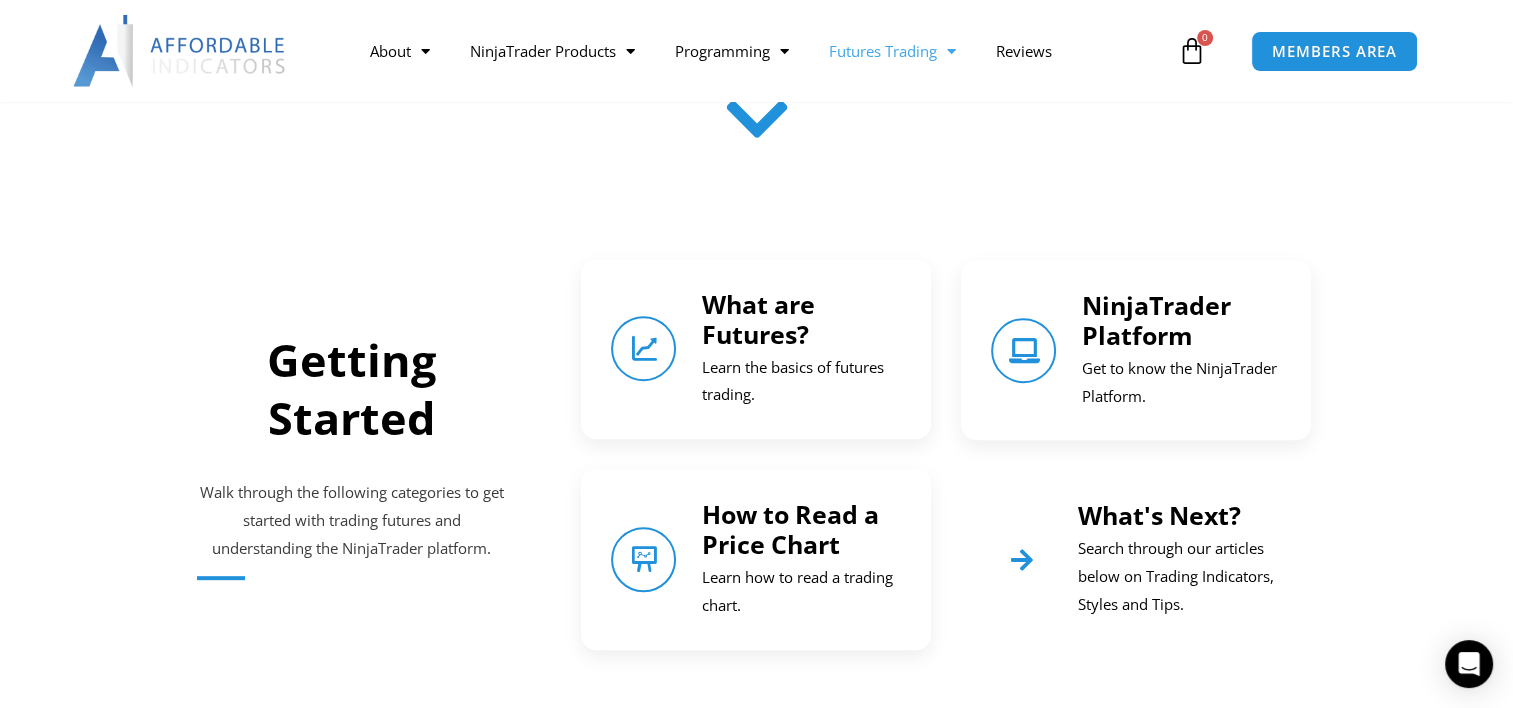 click on "NinjaTrader Platform" at bounding box center (1155, 320) 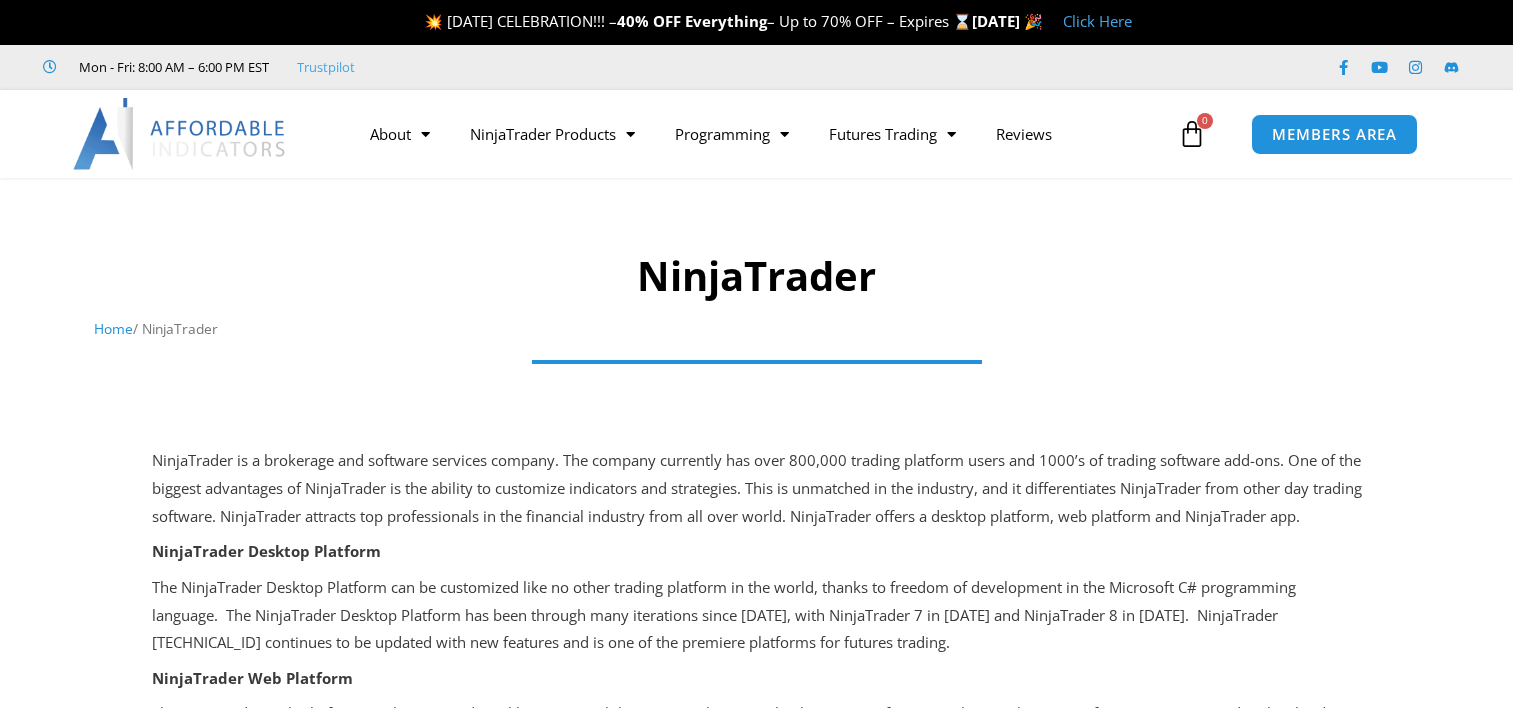 scroll, scrollTop: 0, scrollLeft: 0, axis: both 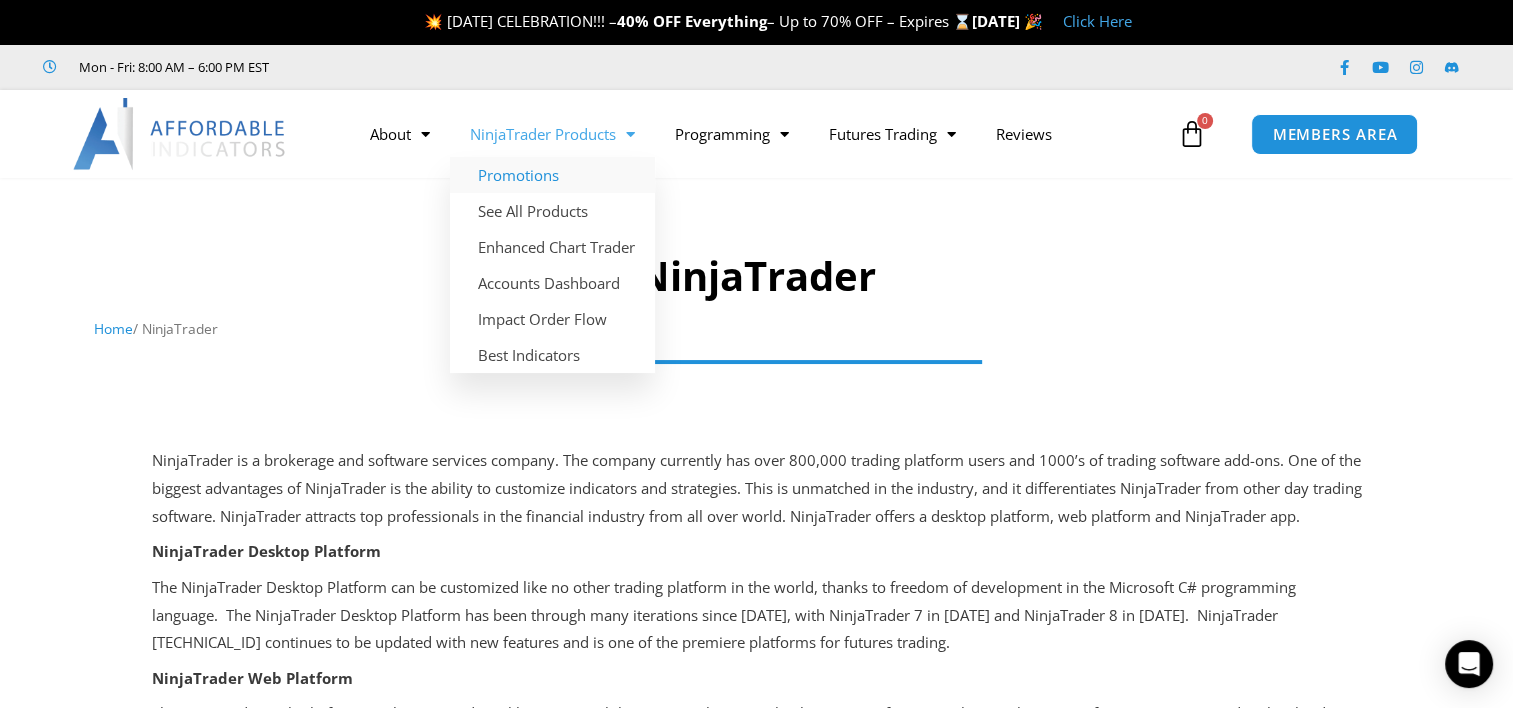 click on "Promotions" 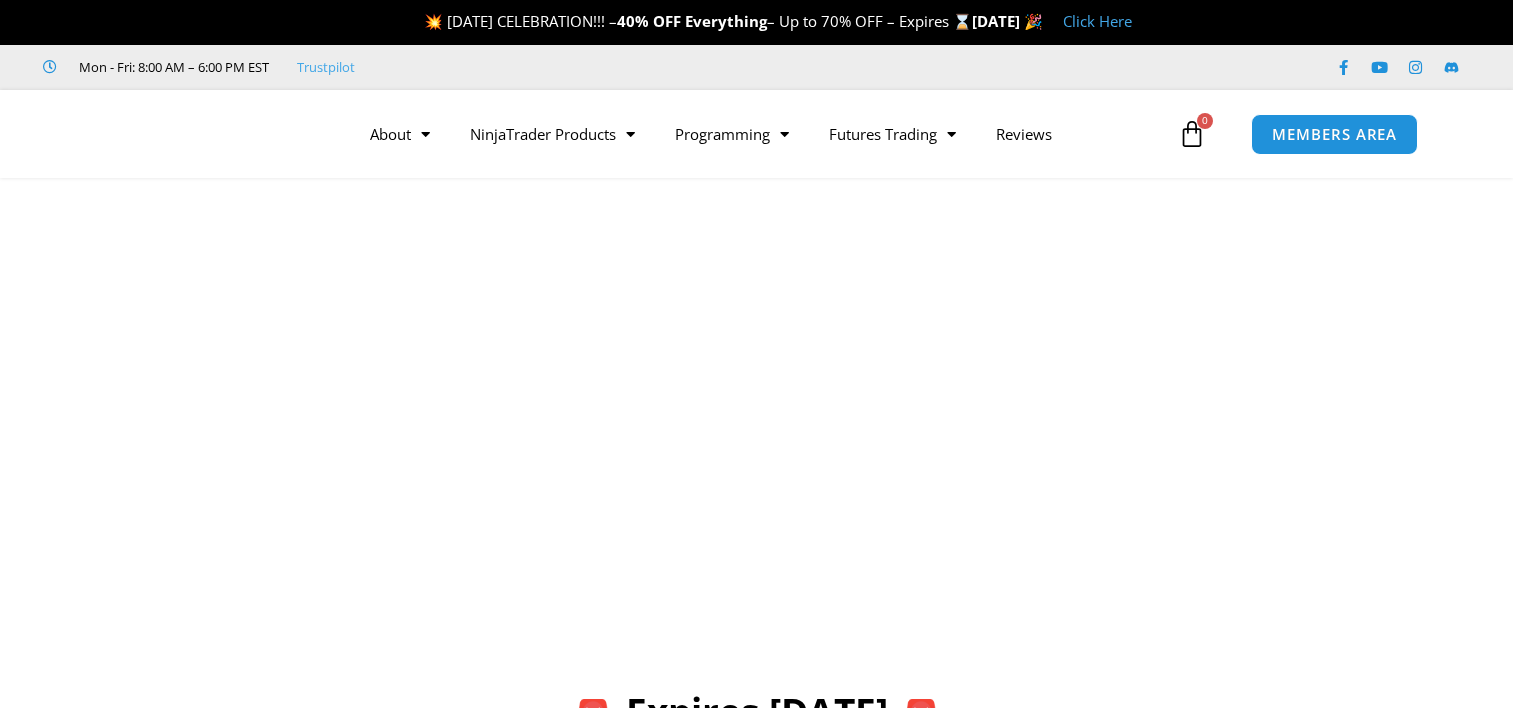 scroll, scrollTop: 0, scrollLeft: 0, axis: both 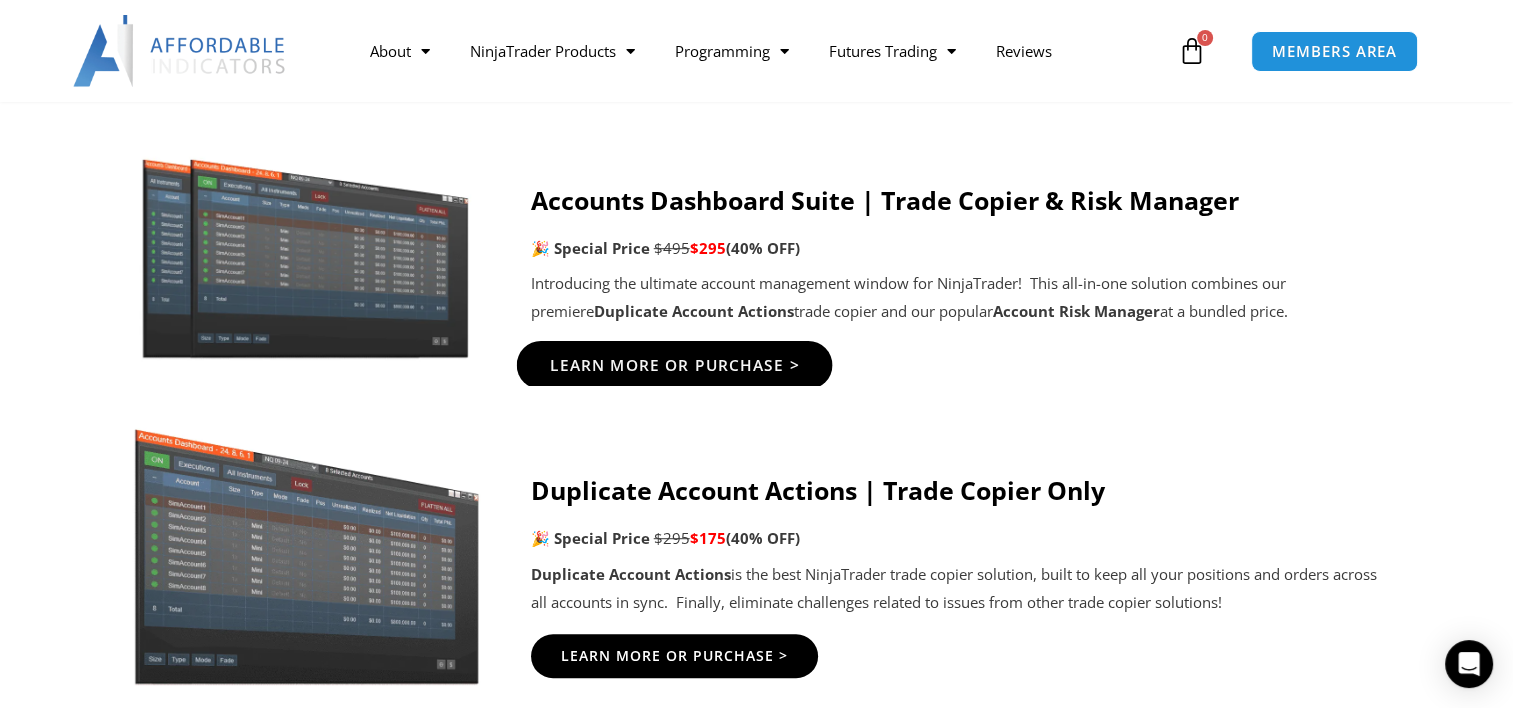 click on "Learn More Or Purchase >" at bounding box center [674, 365] 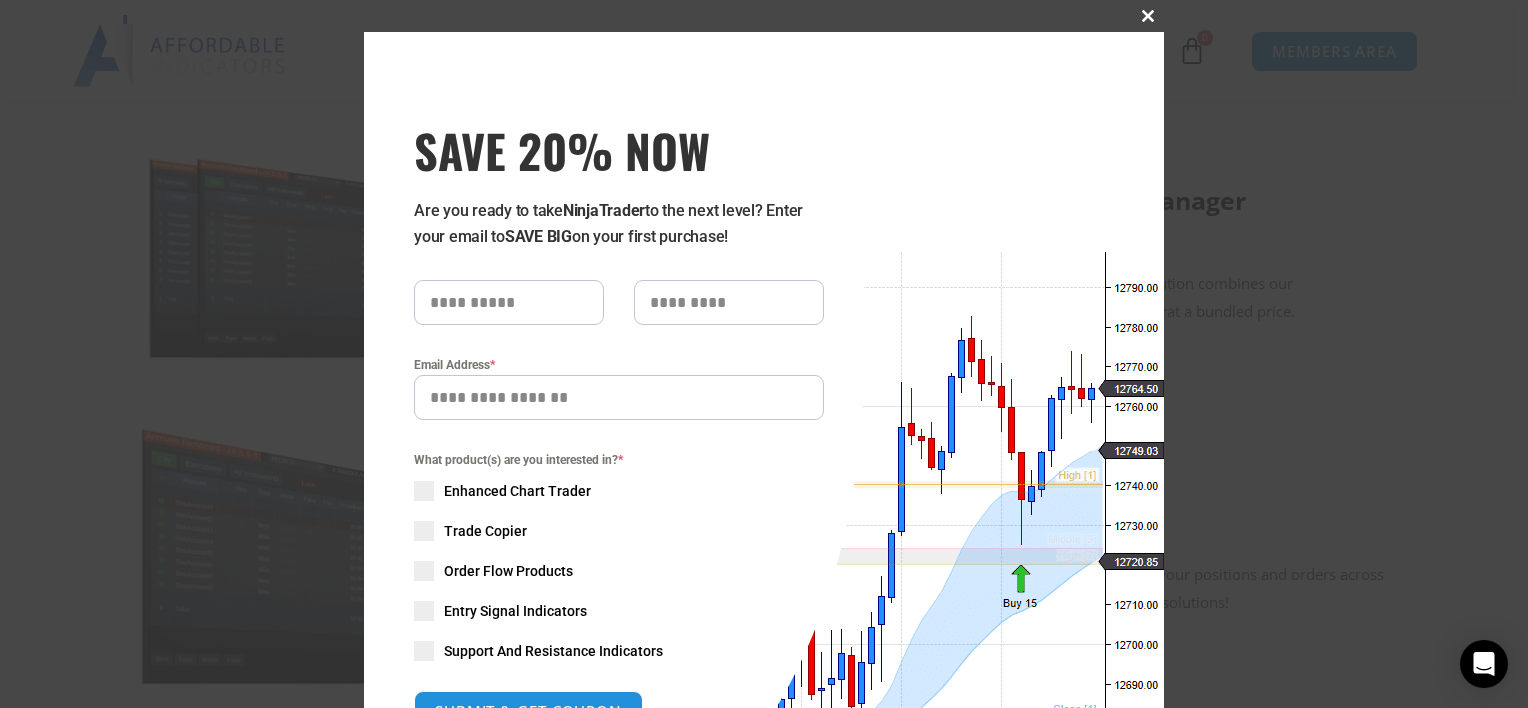 click at bounding box center (1148, 16) 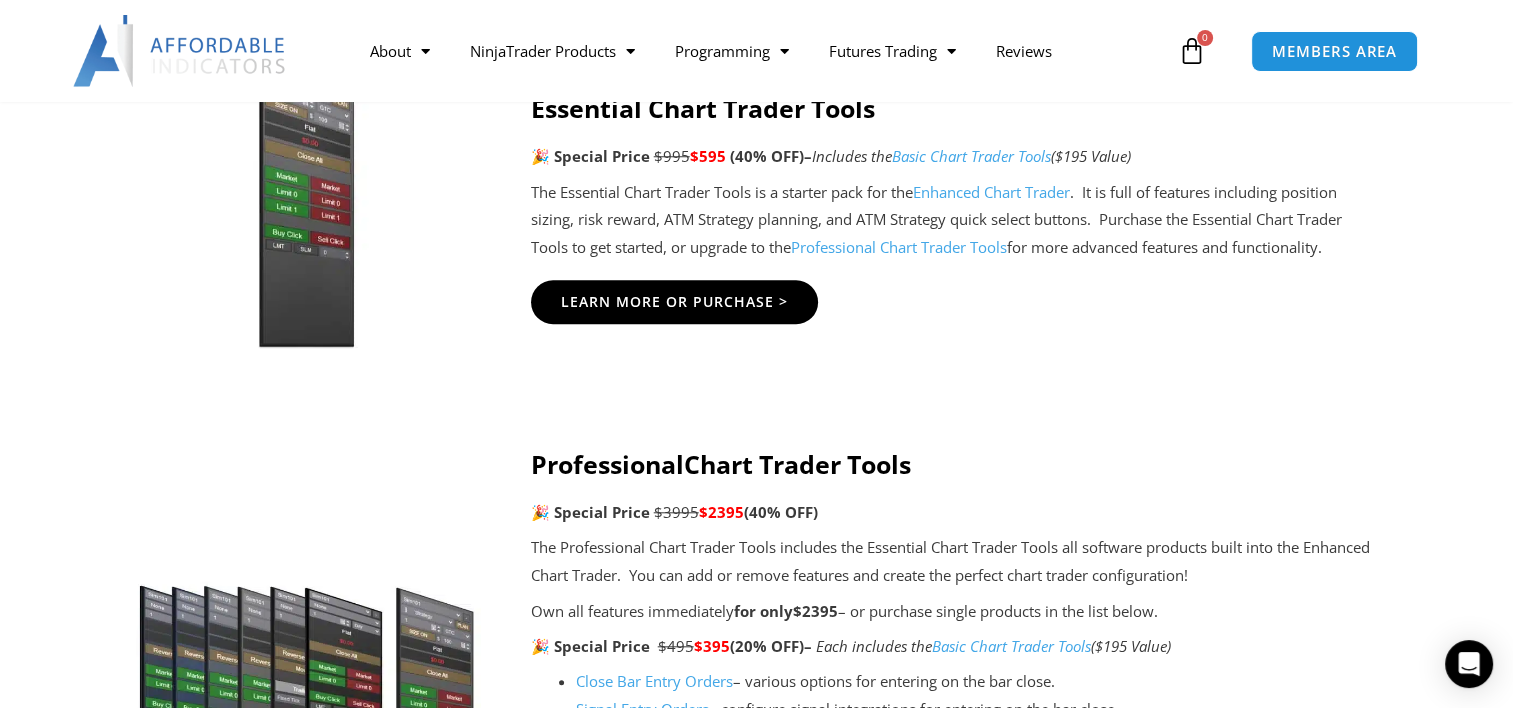 scroll, scrollTop: 1800, scrollLeft: 0, axis: vertical 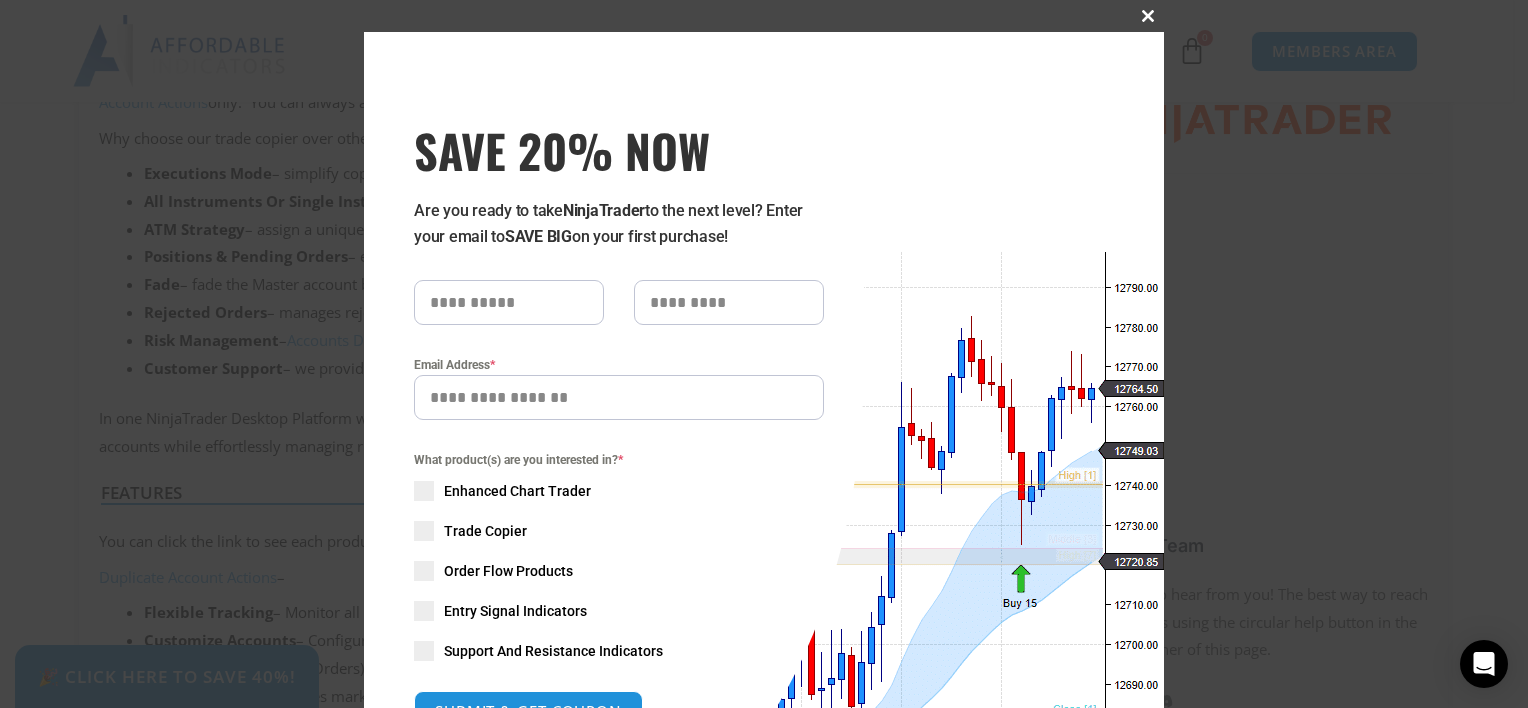 click at bounding box center [1148, 16] 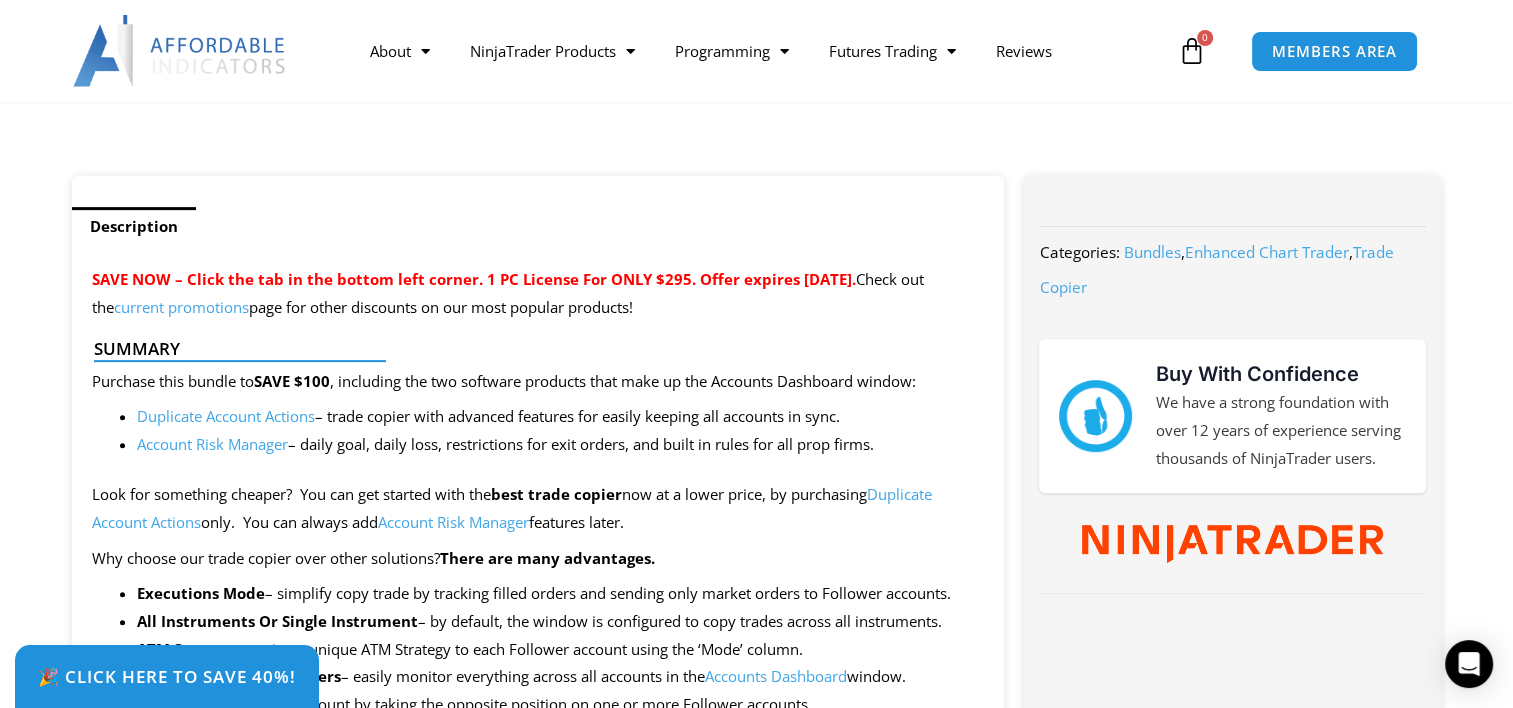 scroll, scrollTop: 800, scrollLeft: 0, axis: vertical 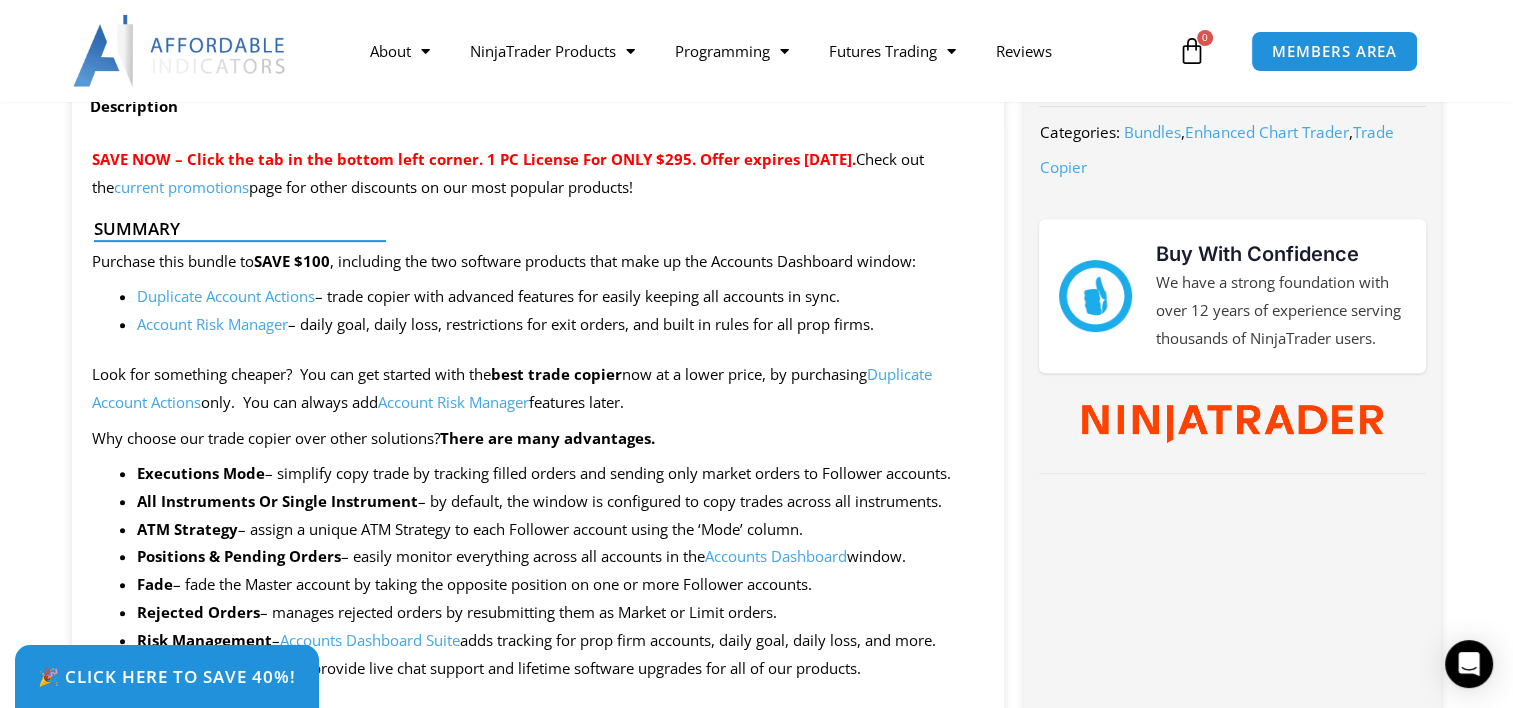 click on "Duplicate Account Actions" at bounding box center (226, 296) 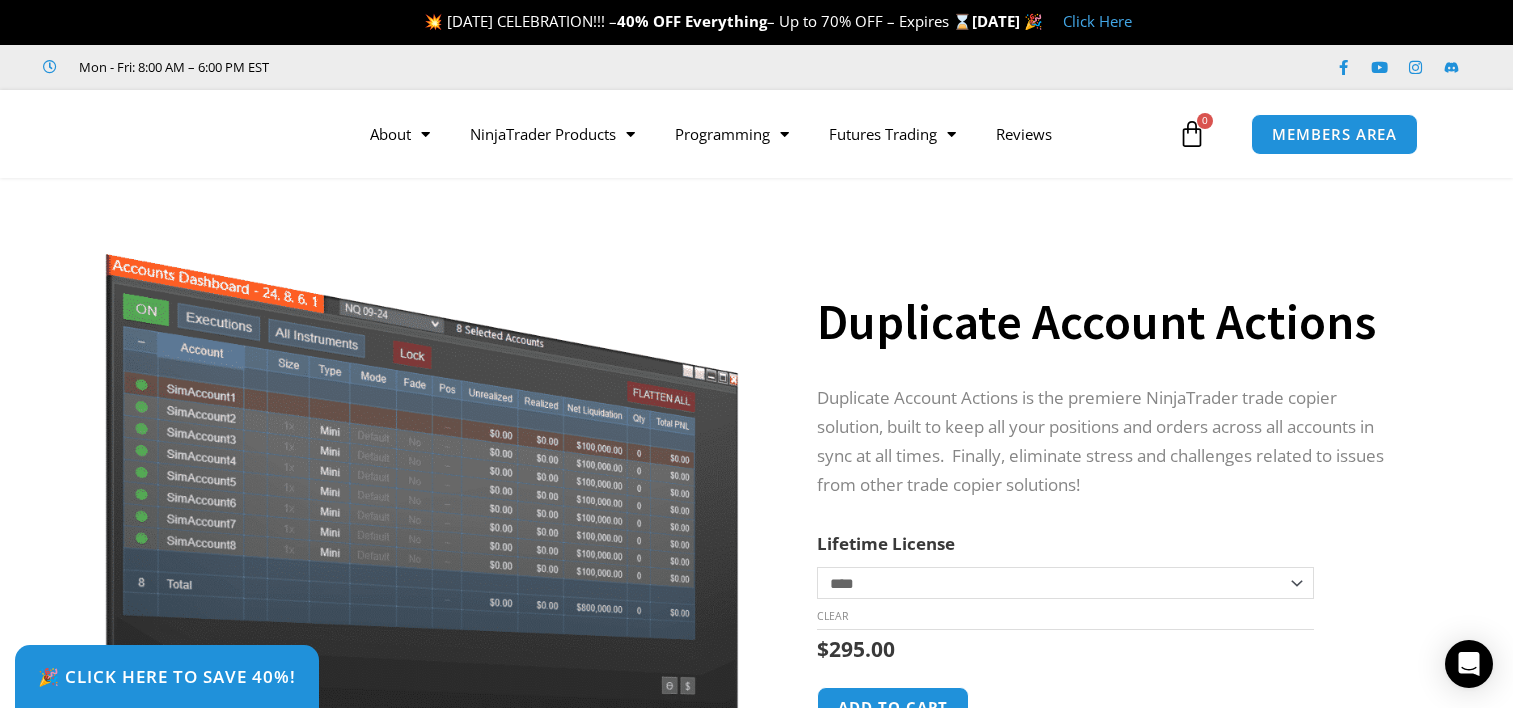 scroll, scrollTop: 0, scrollLeft: 0, axis: both 